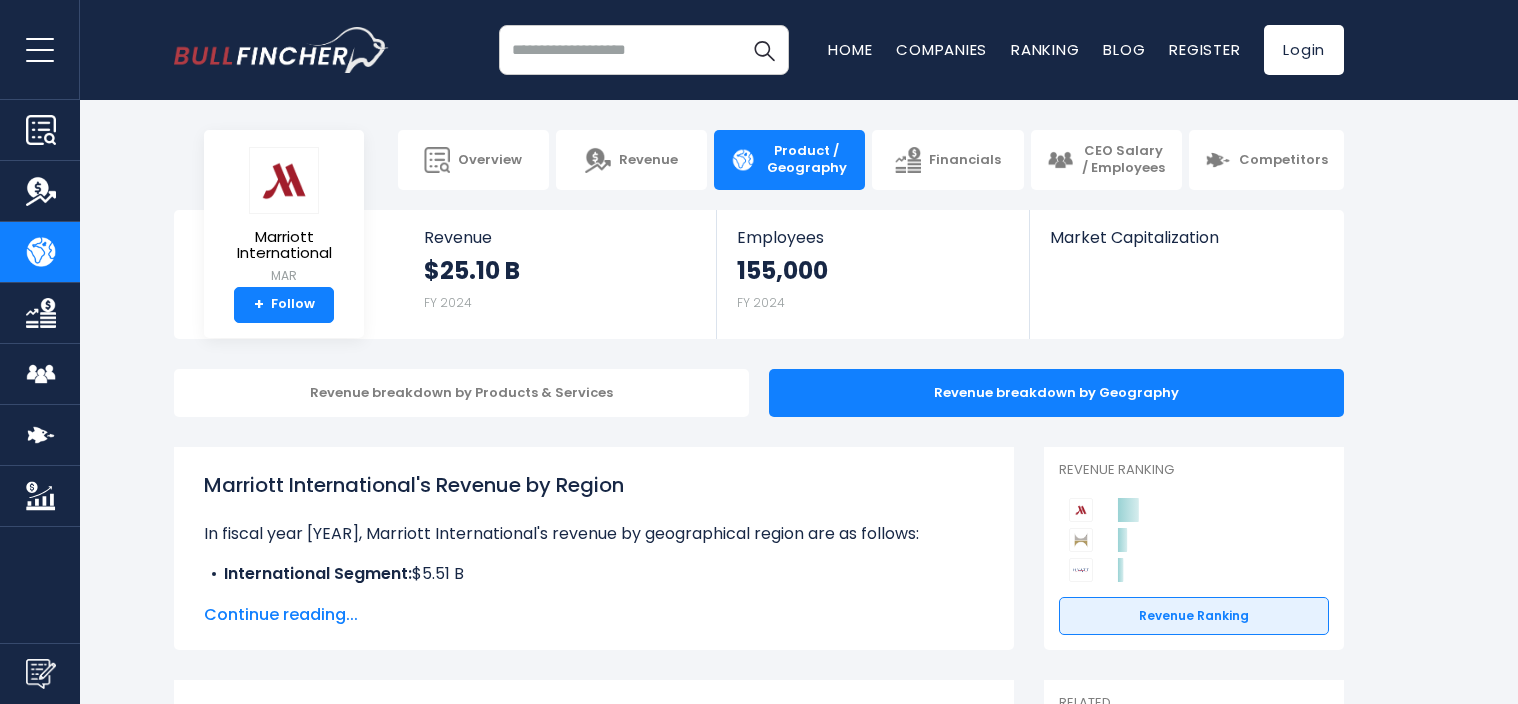 scroll, scrollTop: 0, scrollLeft: 0, axis: both 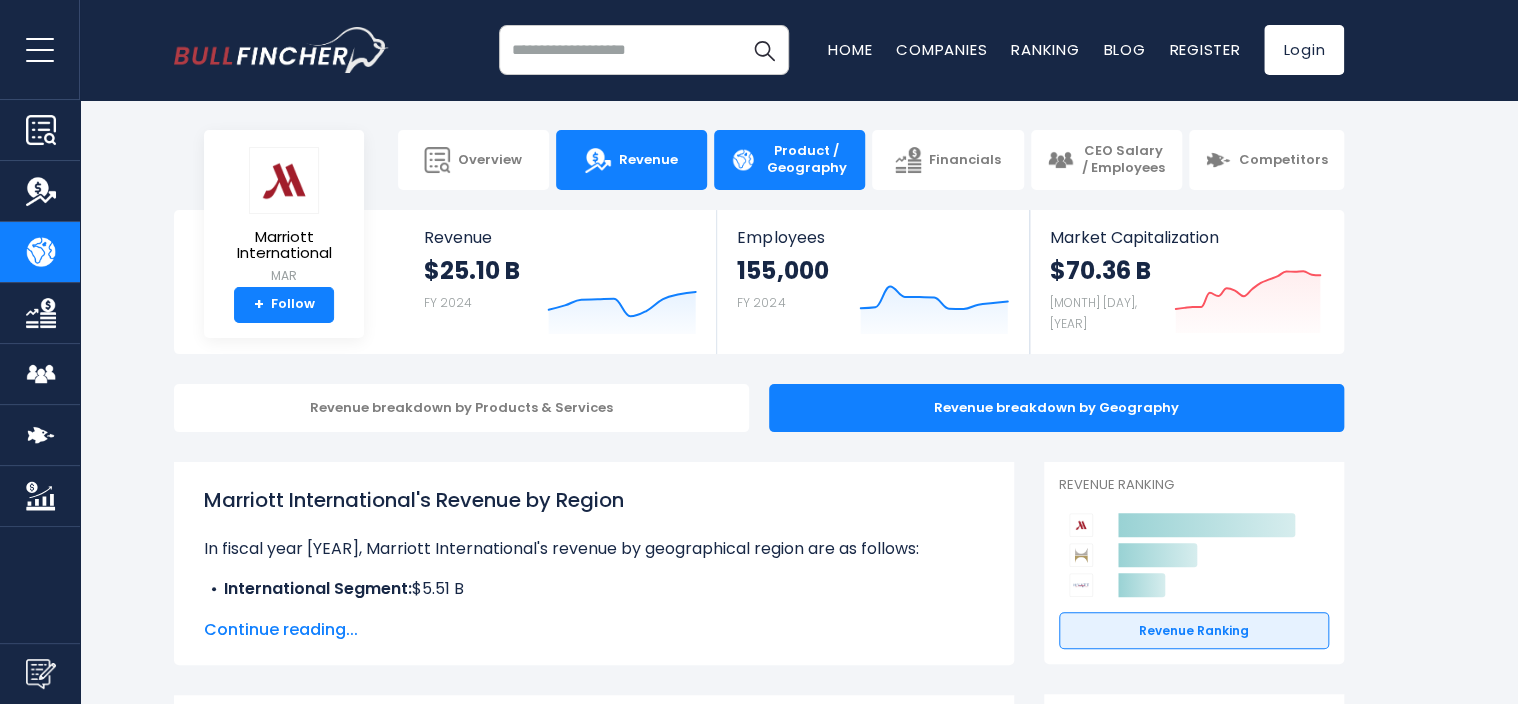click on "Revenue" at bounding box center (648, 160) 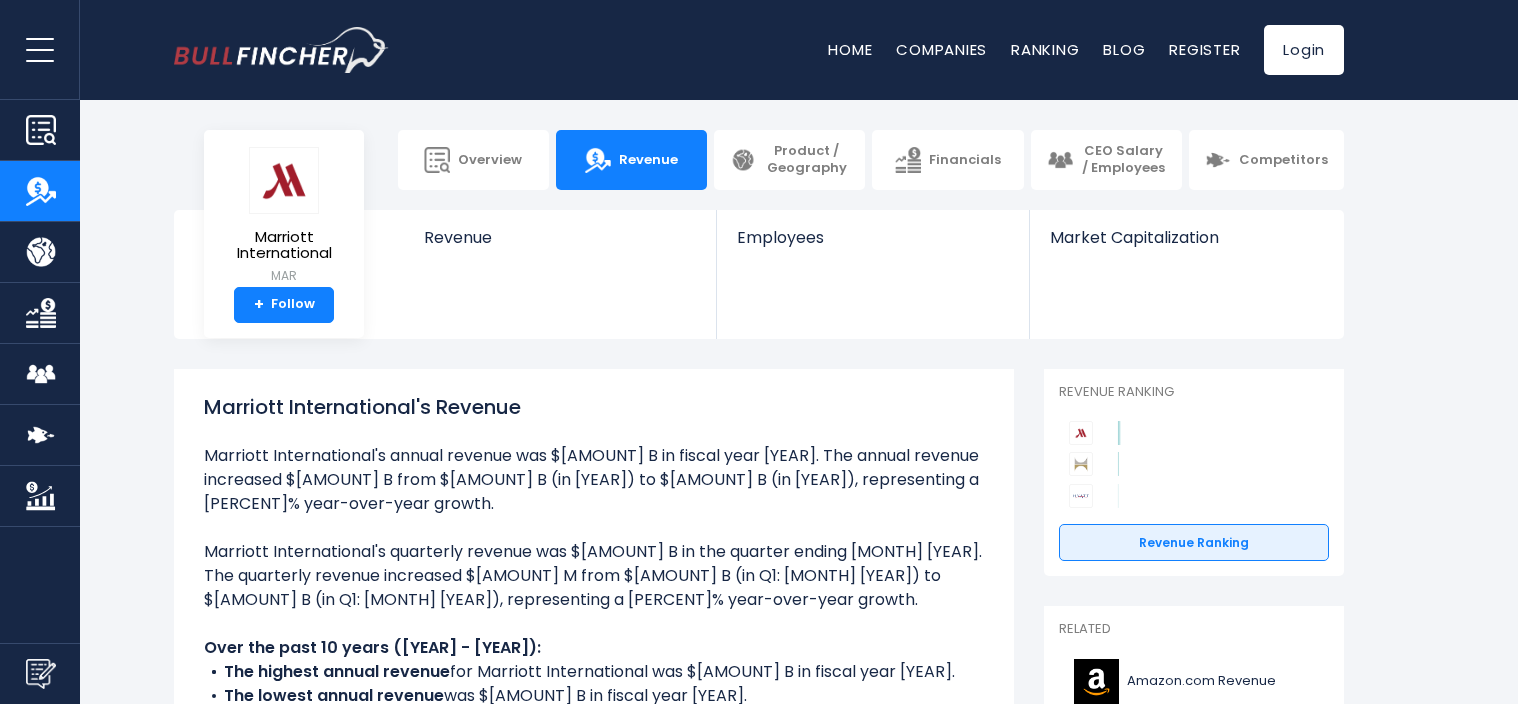 scroll, scrollTop: 0, scrollLeft: 0, axis: both 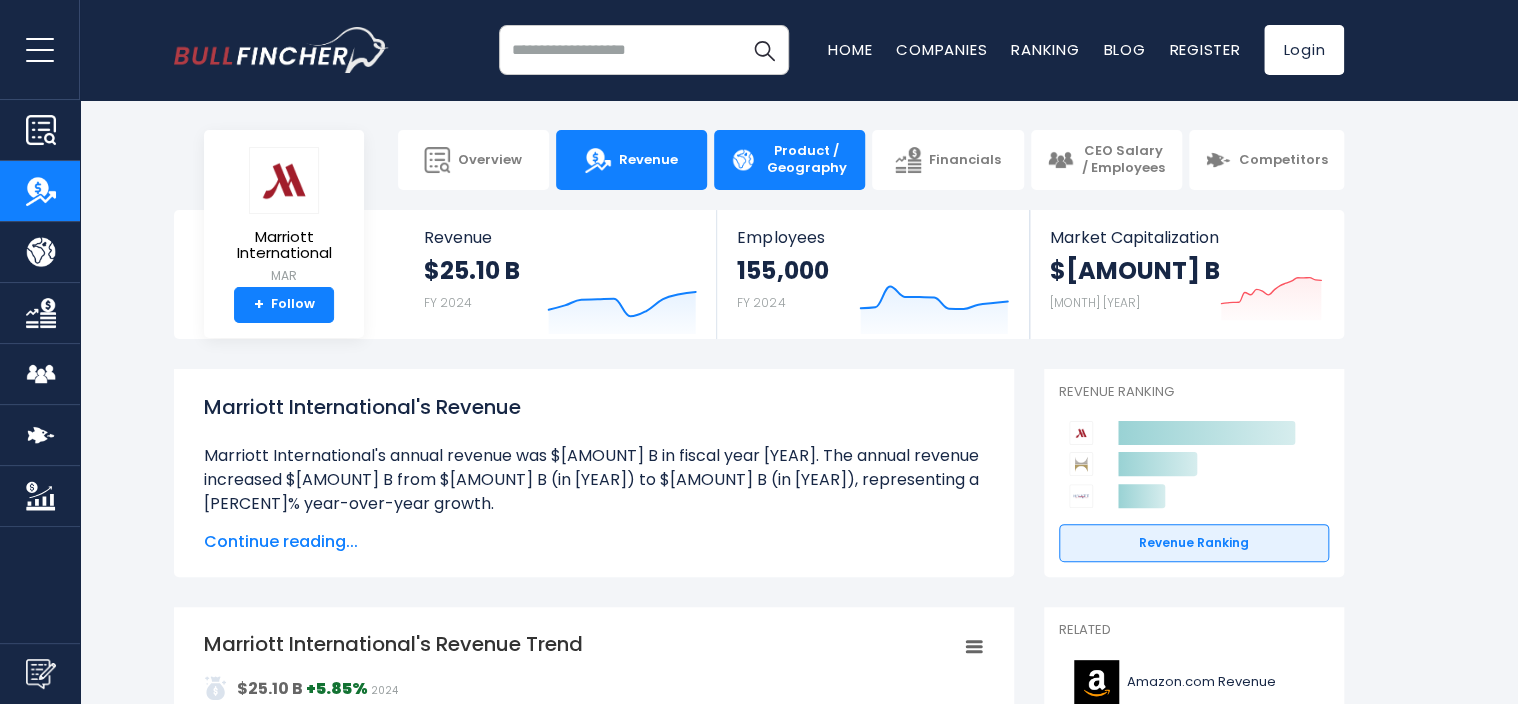 click on "Product / Geography" at bounding box center (806, 160) 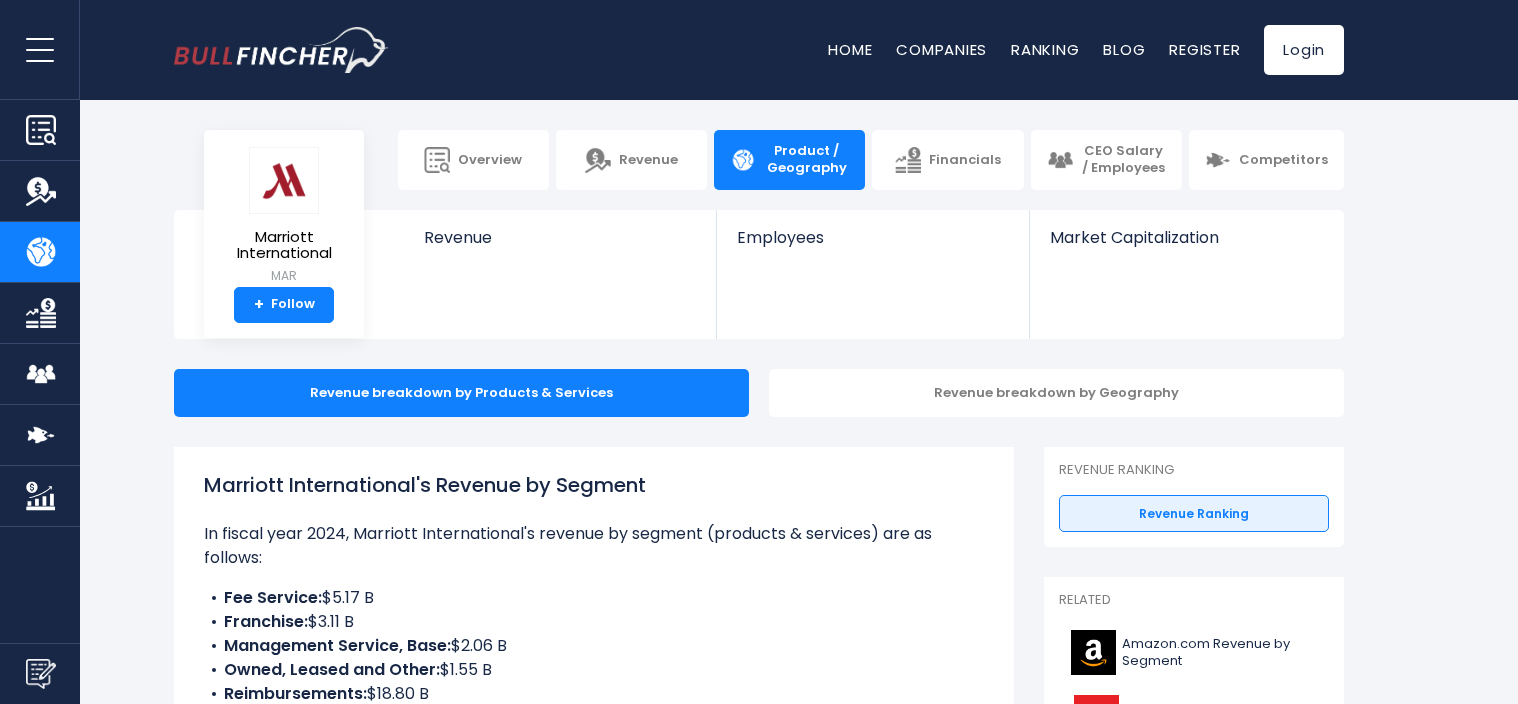 scroll, scrollTop: 0, scrollLeft: 0, axis: both 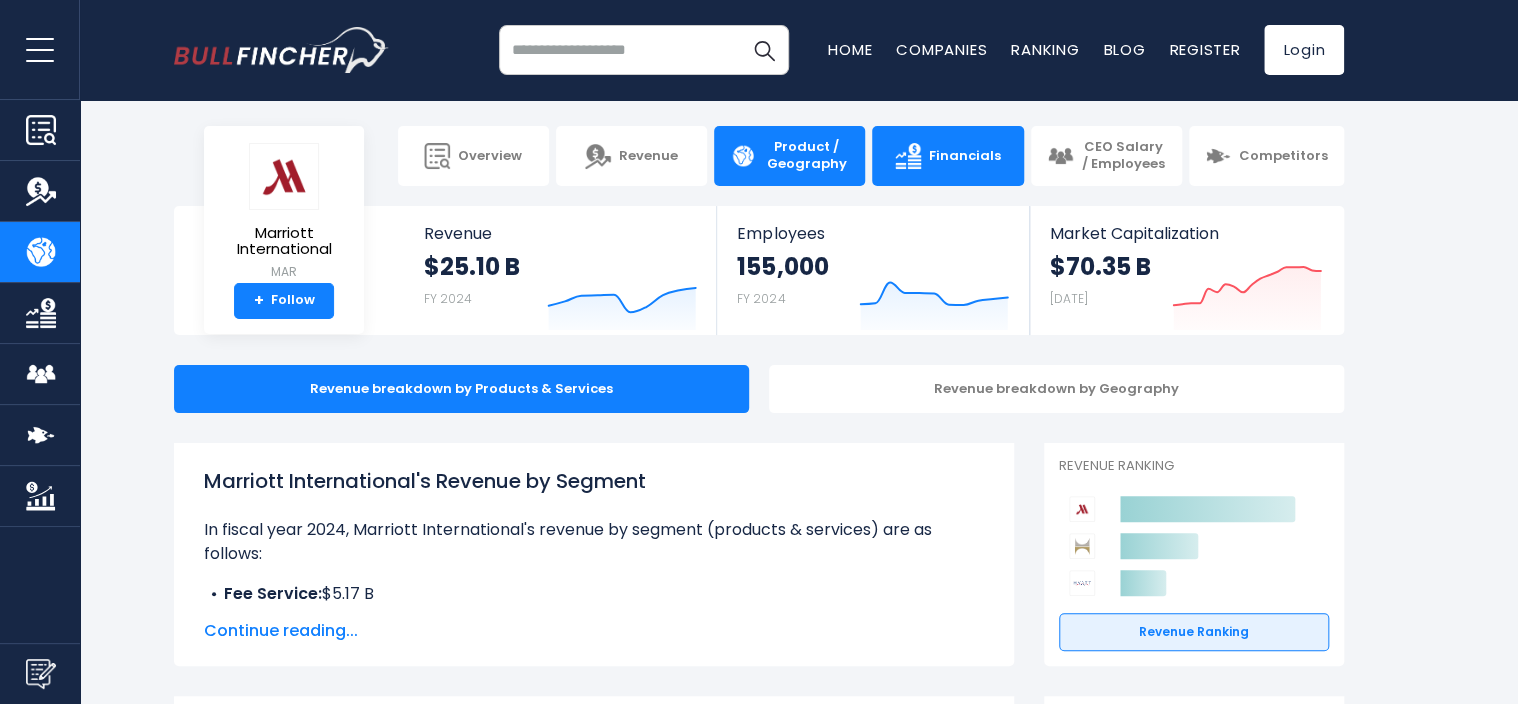 click on "Financials" at bounding box center (965, 156) 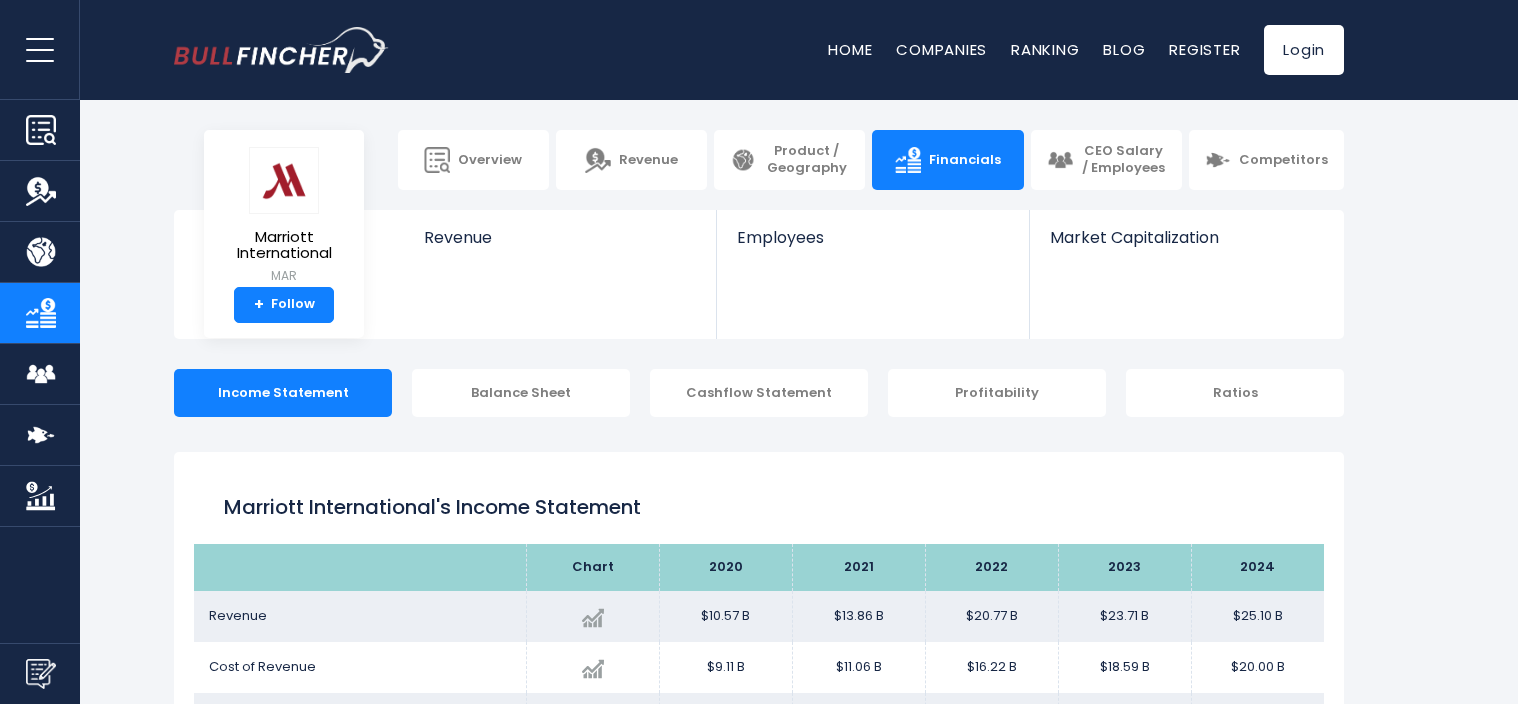 scroll, scrollTop: 0, scrollLeft: 0, axis: both 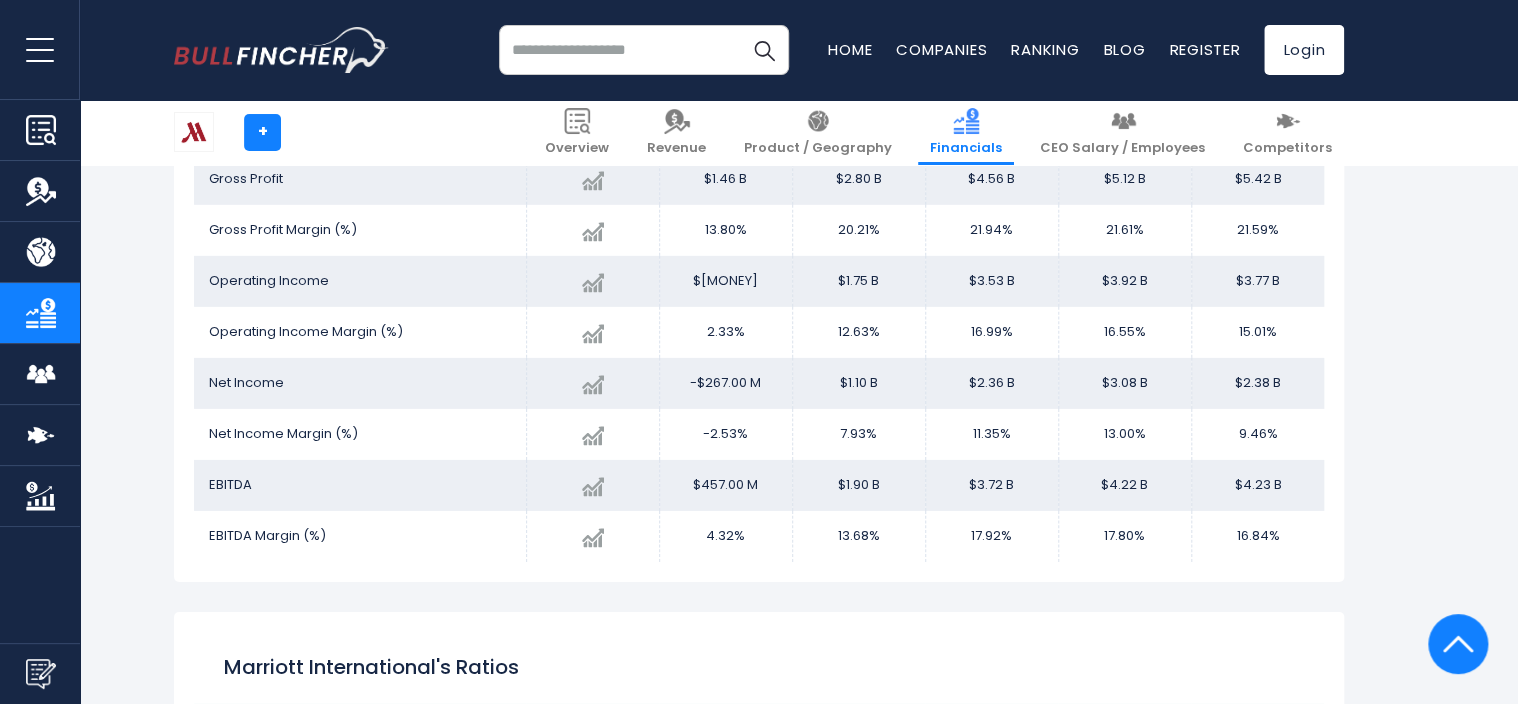 click at bounding box center (644, 50) 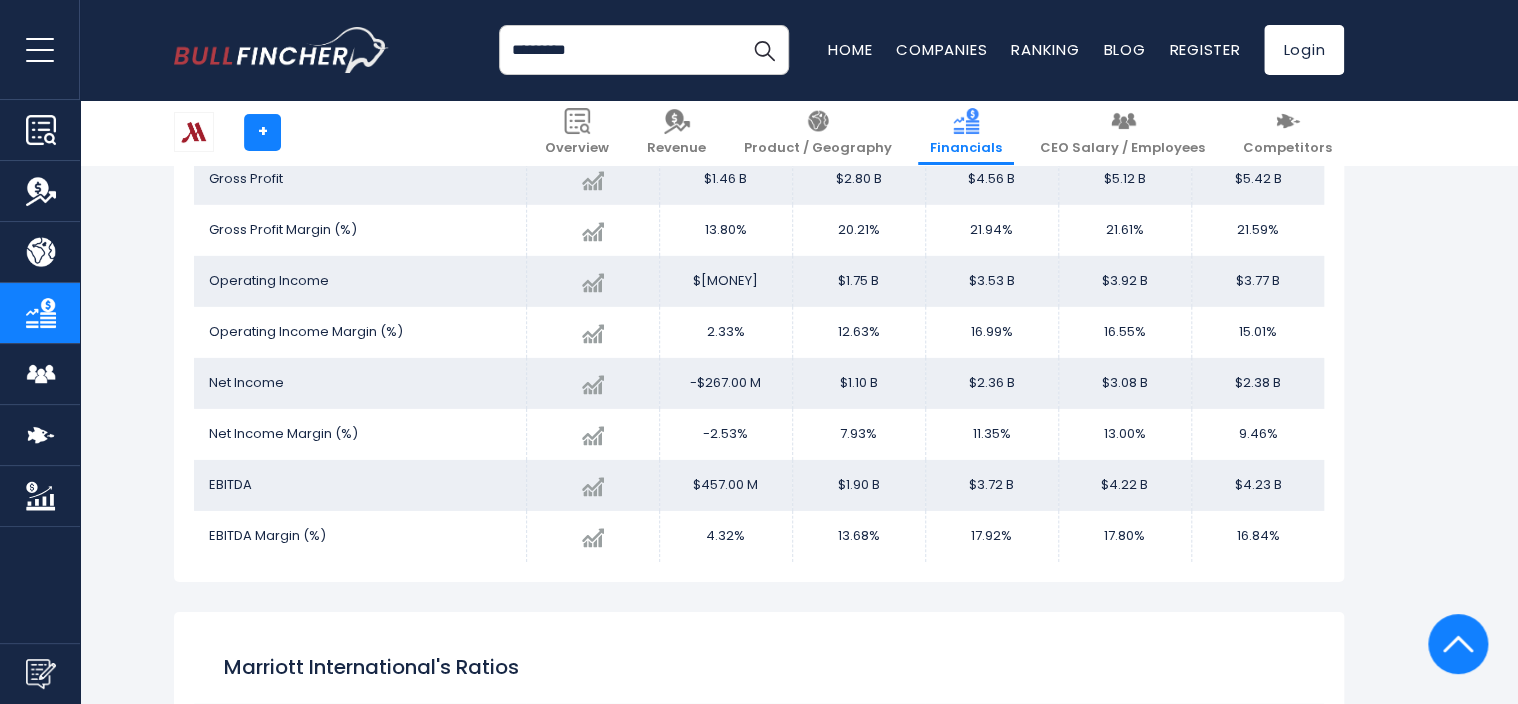 type on "*********" 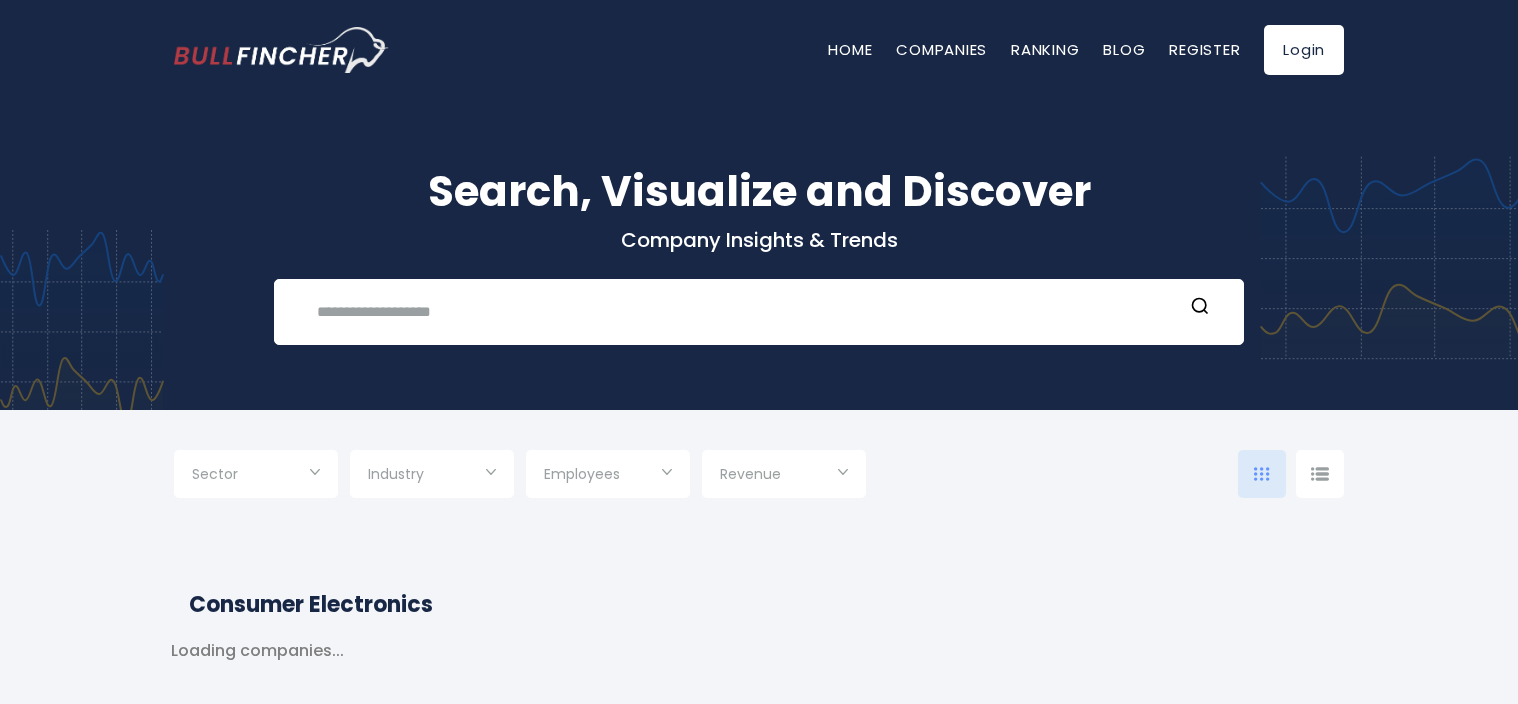type on "***" 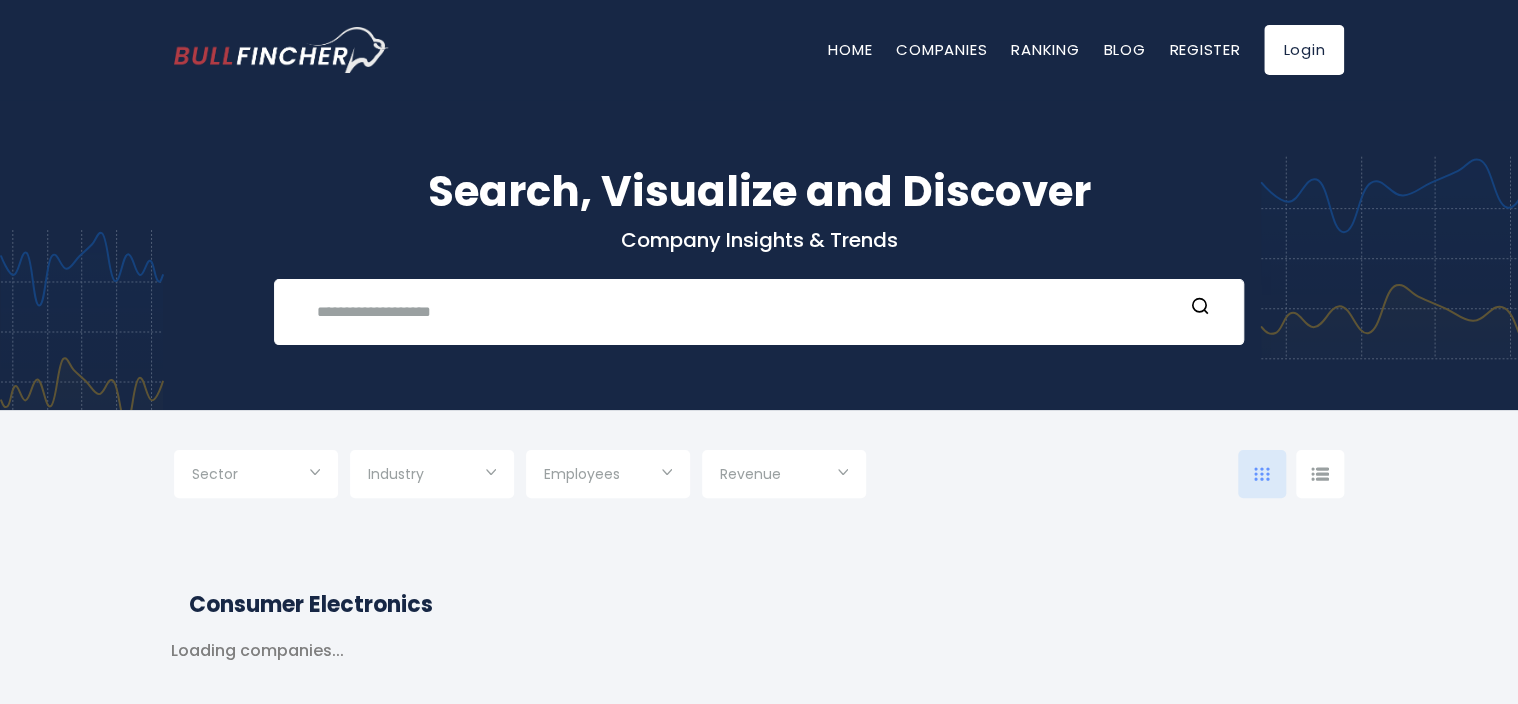 scroll, scrollTop: 0, scrollLeft: 0, axis: both 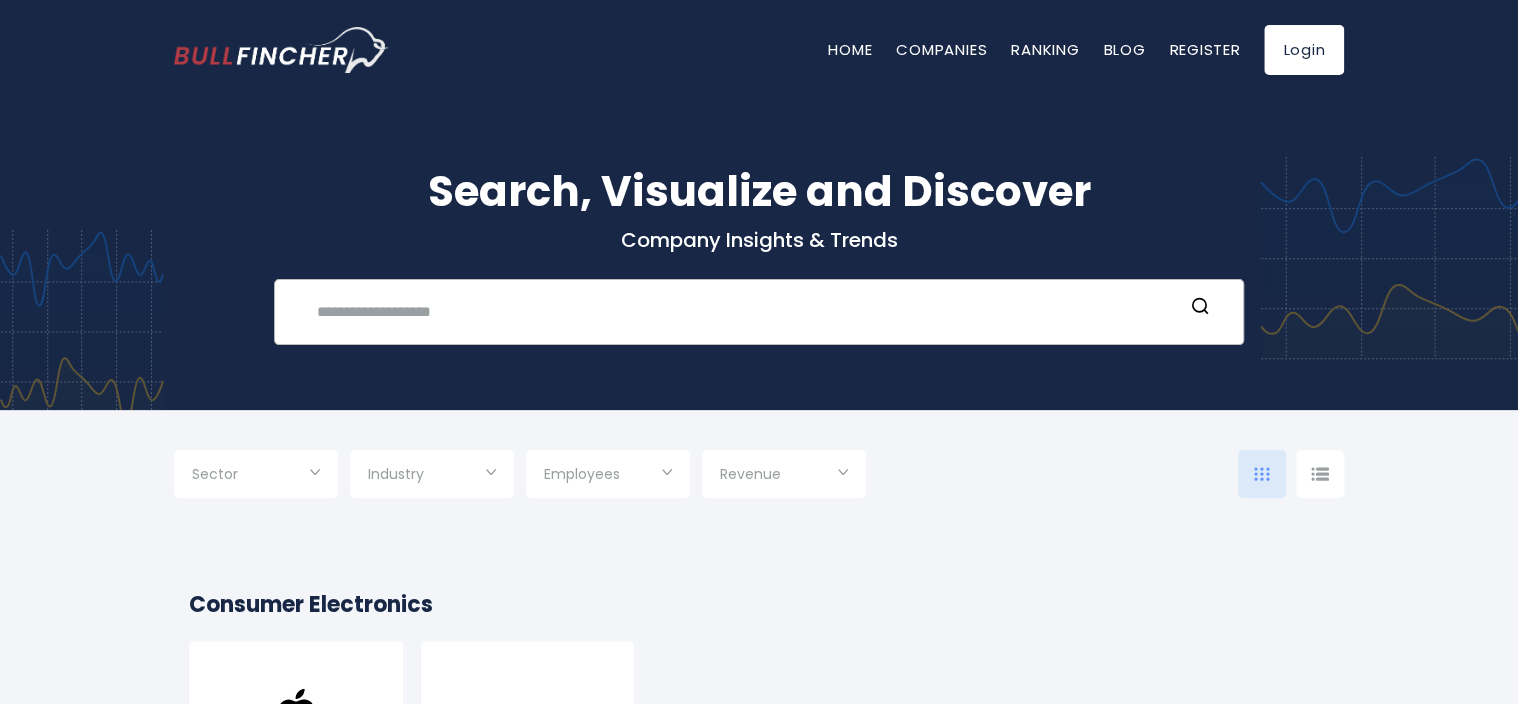 click at bounding box center (744, 311) 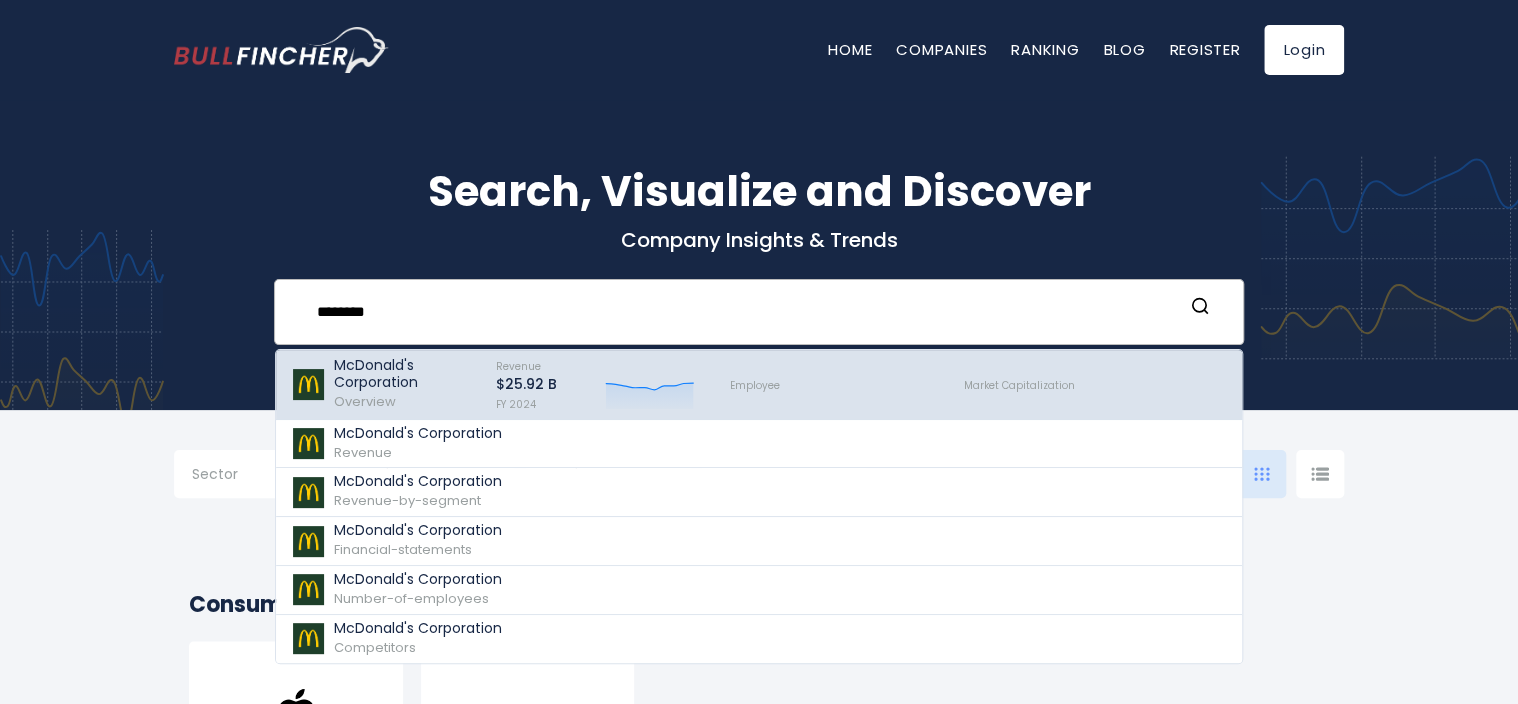 type on "********" 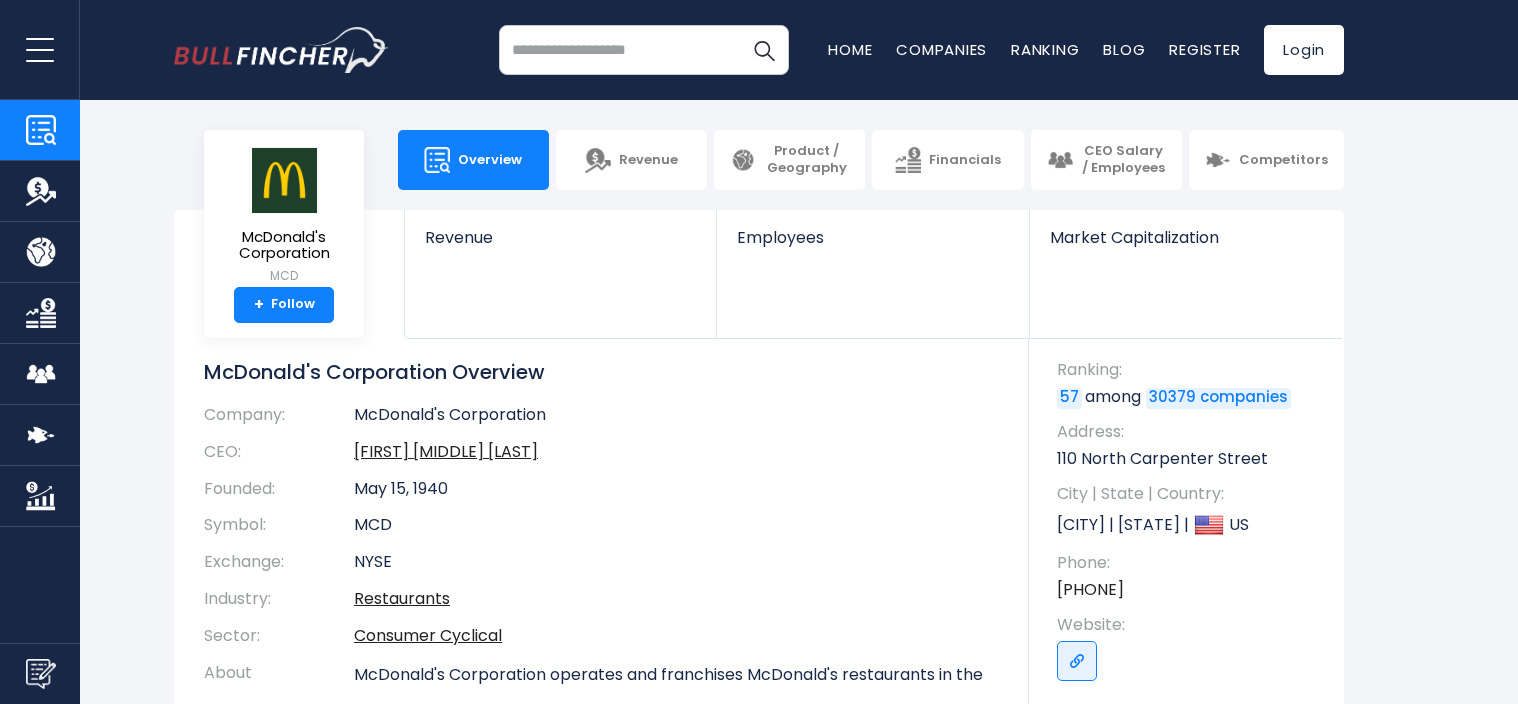 scroll, scrollTop: 0, scrollLeft: 0, axis: both 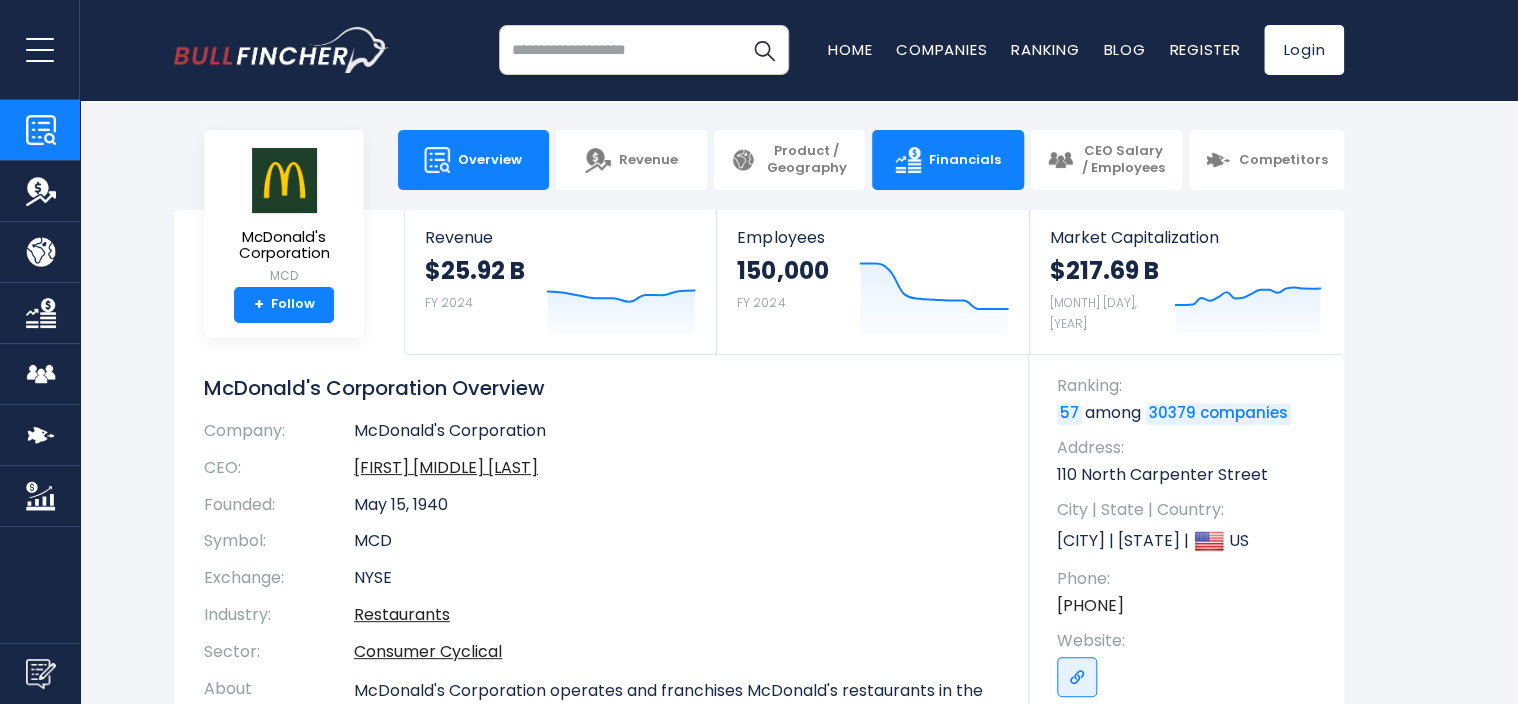 click on "Financials" at bounding box center [947, 160] 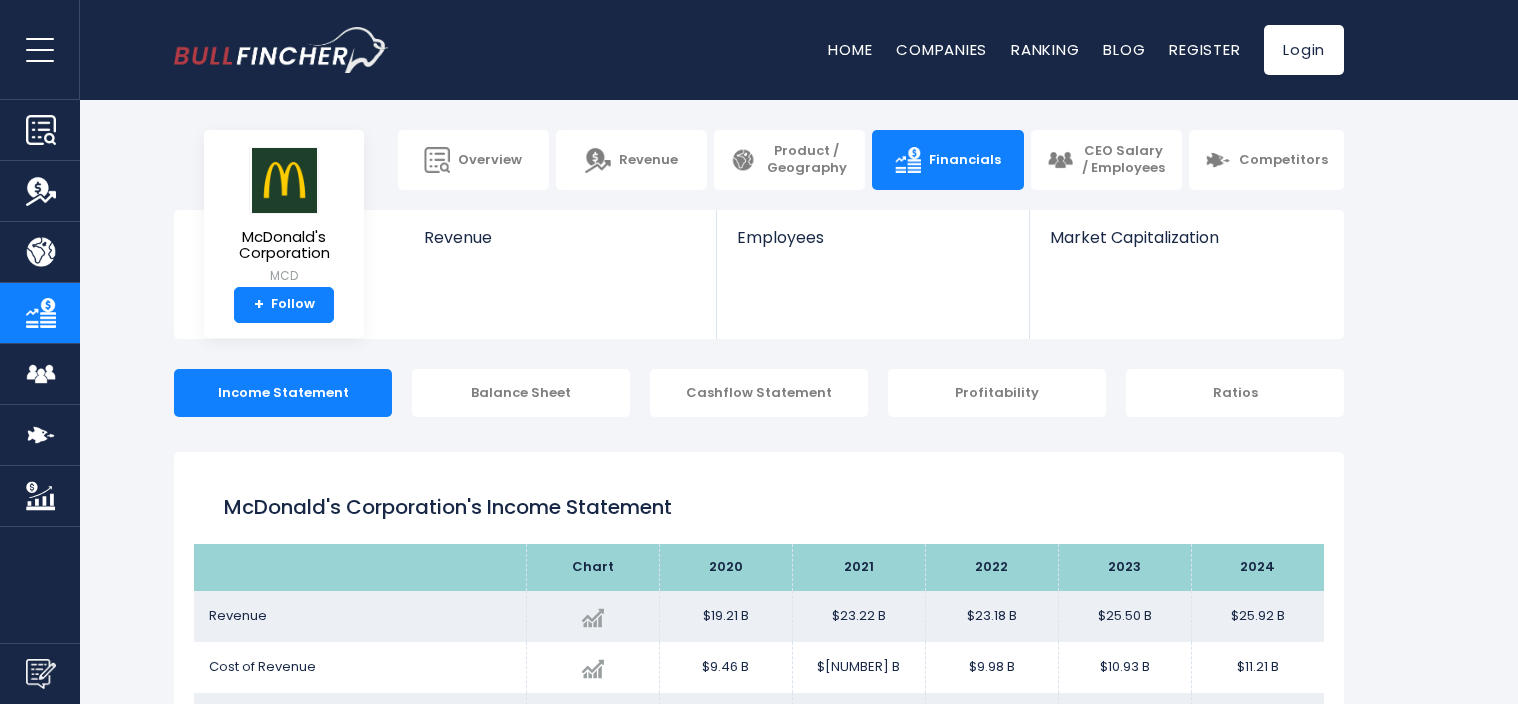scroll, scrollTop: 0, scrollLeft: 0, axis: both 